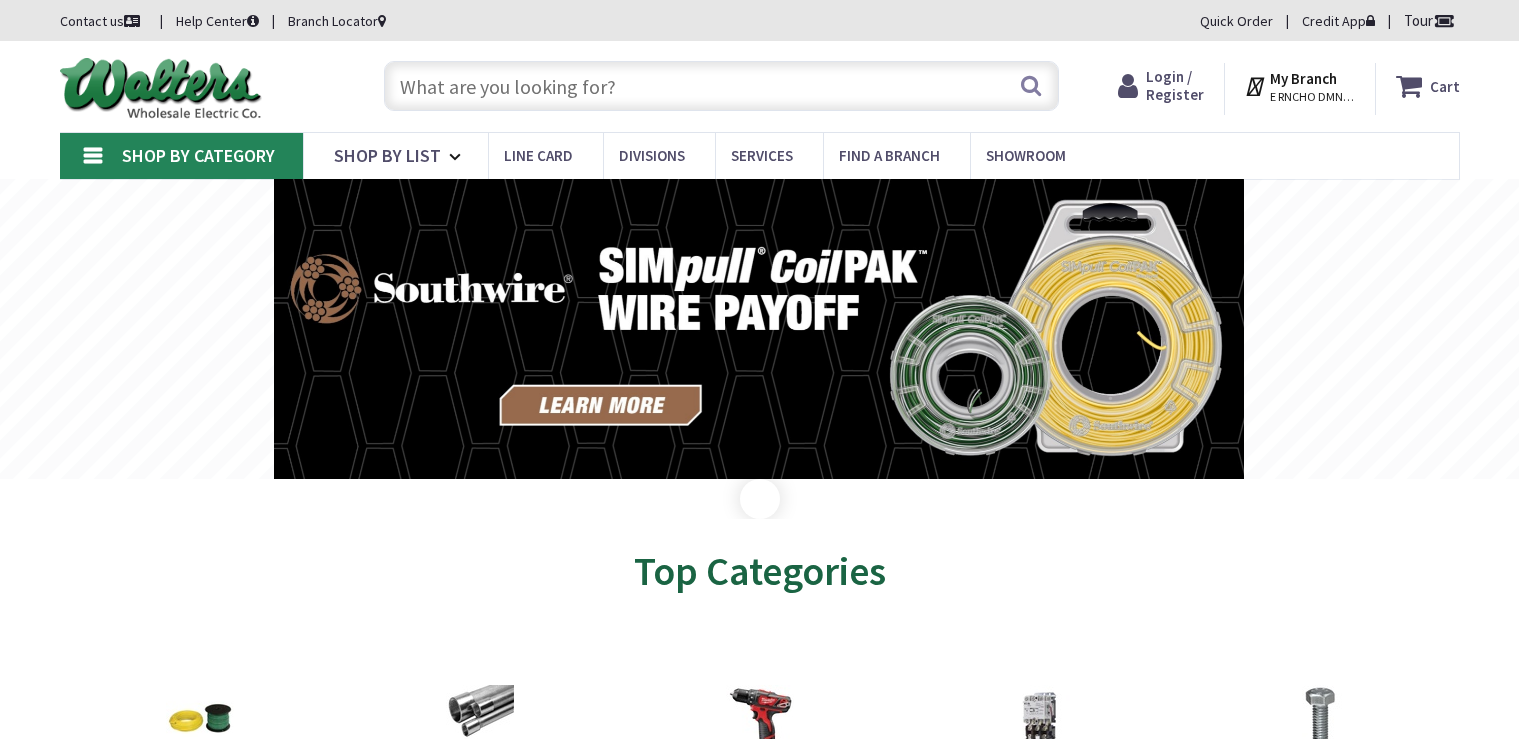 scroll, scrollTop: 0, scrollLeft: 0, axis: both 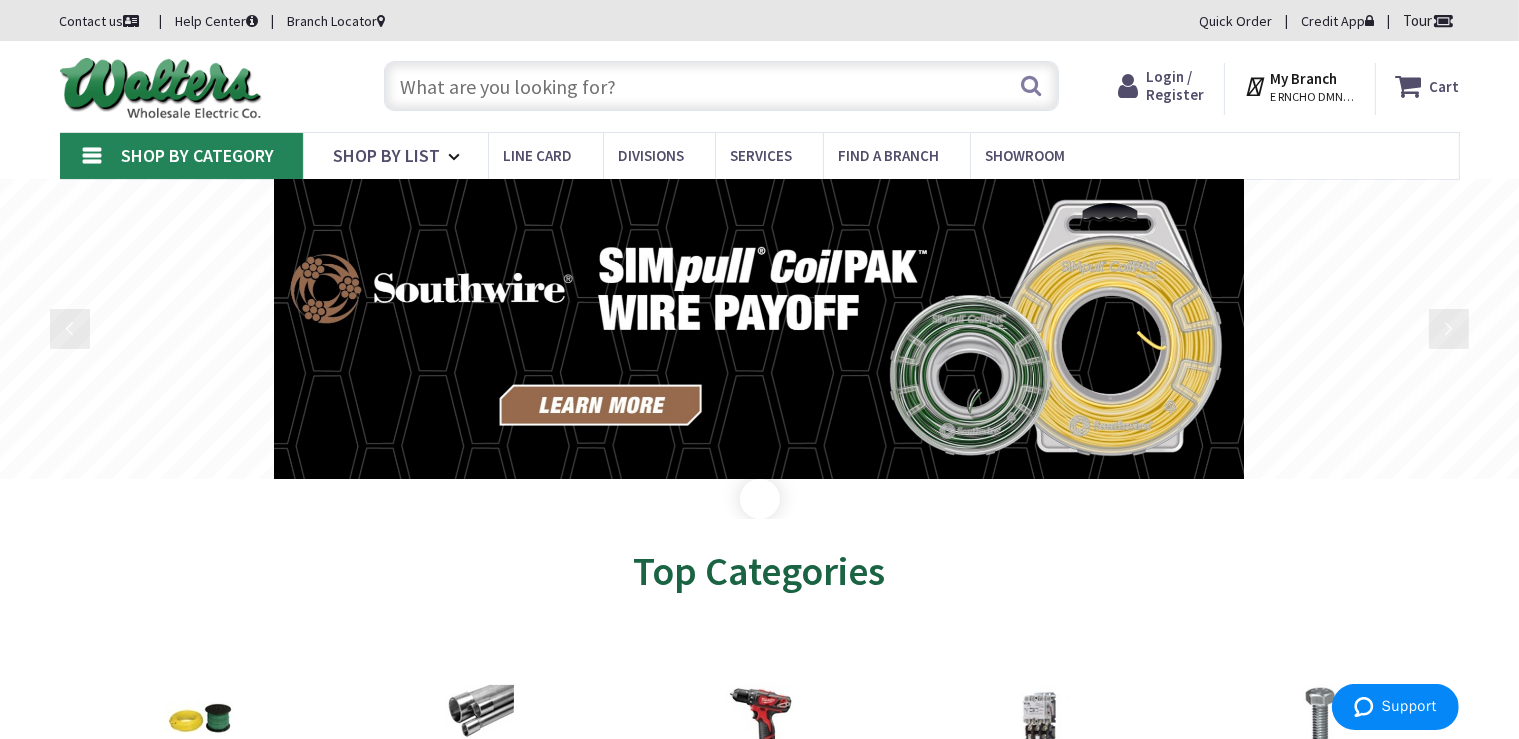 click at bounding box center [721, 86] 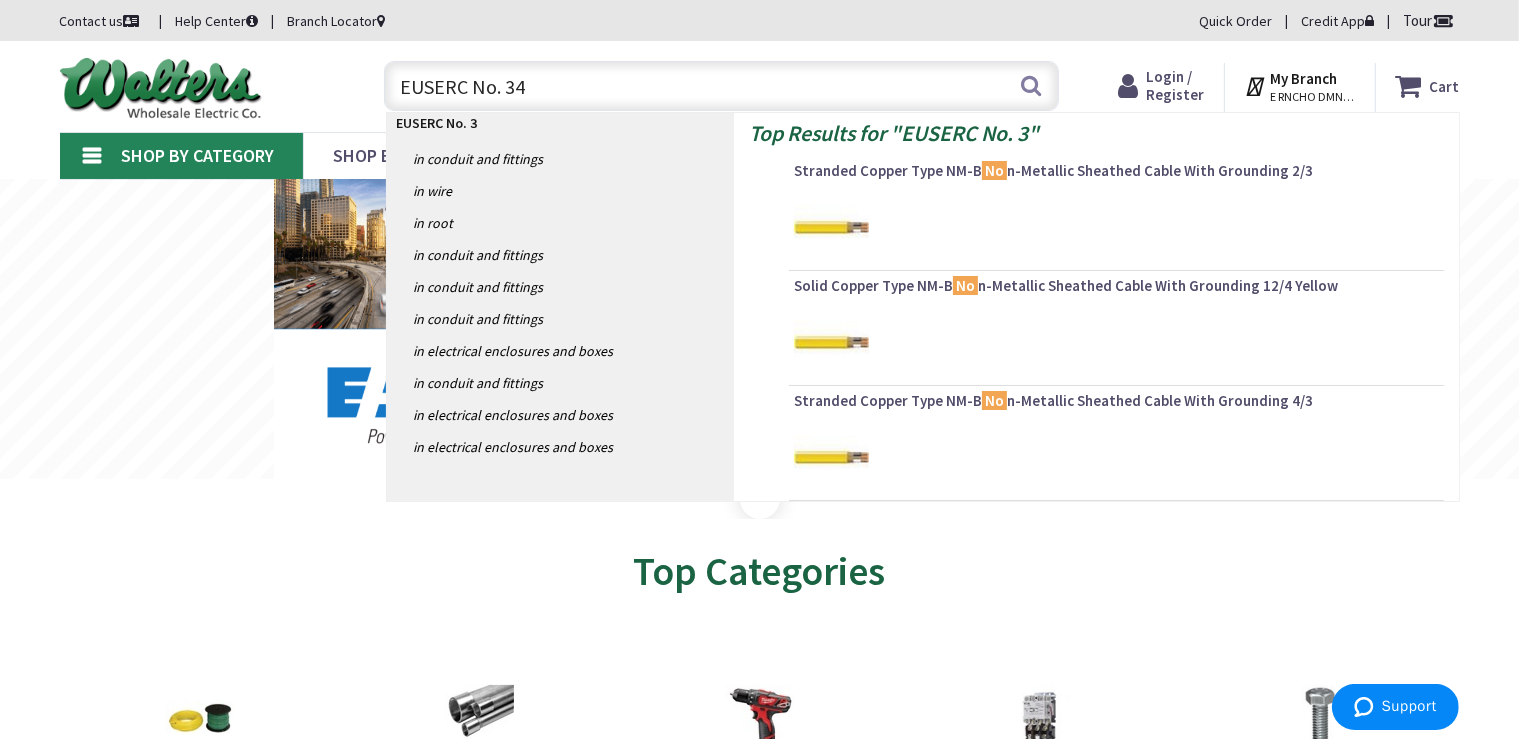 type on "EUSERC No. 343" 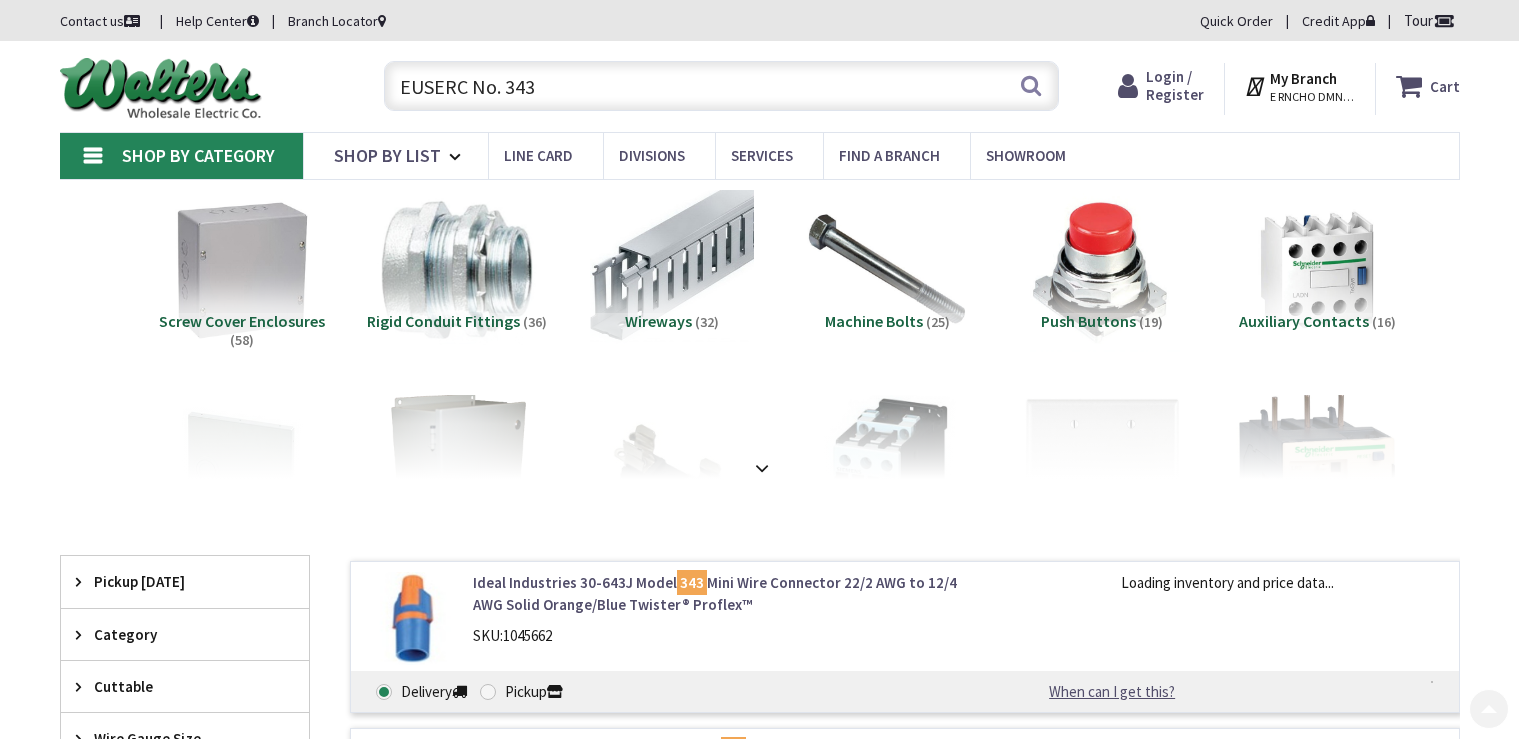 scroll, scrollTop: 422, scrollLeft: 0, axis: vertical 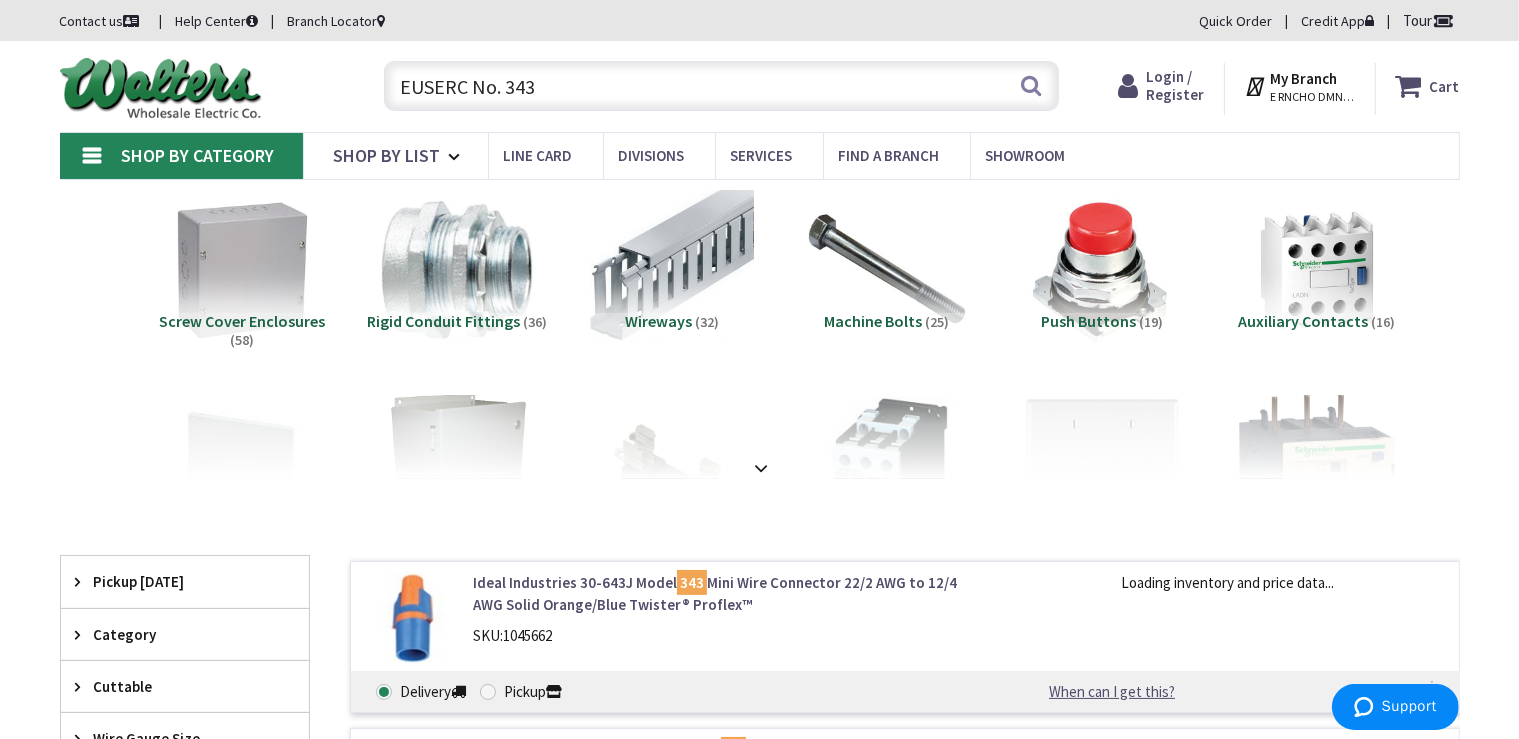 drag, startPoint x: 551, startPoint y: 89, endPoint x: 475, endPoint y: 85, distance: 76.105194 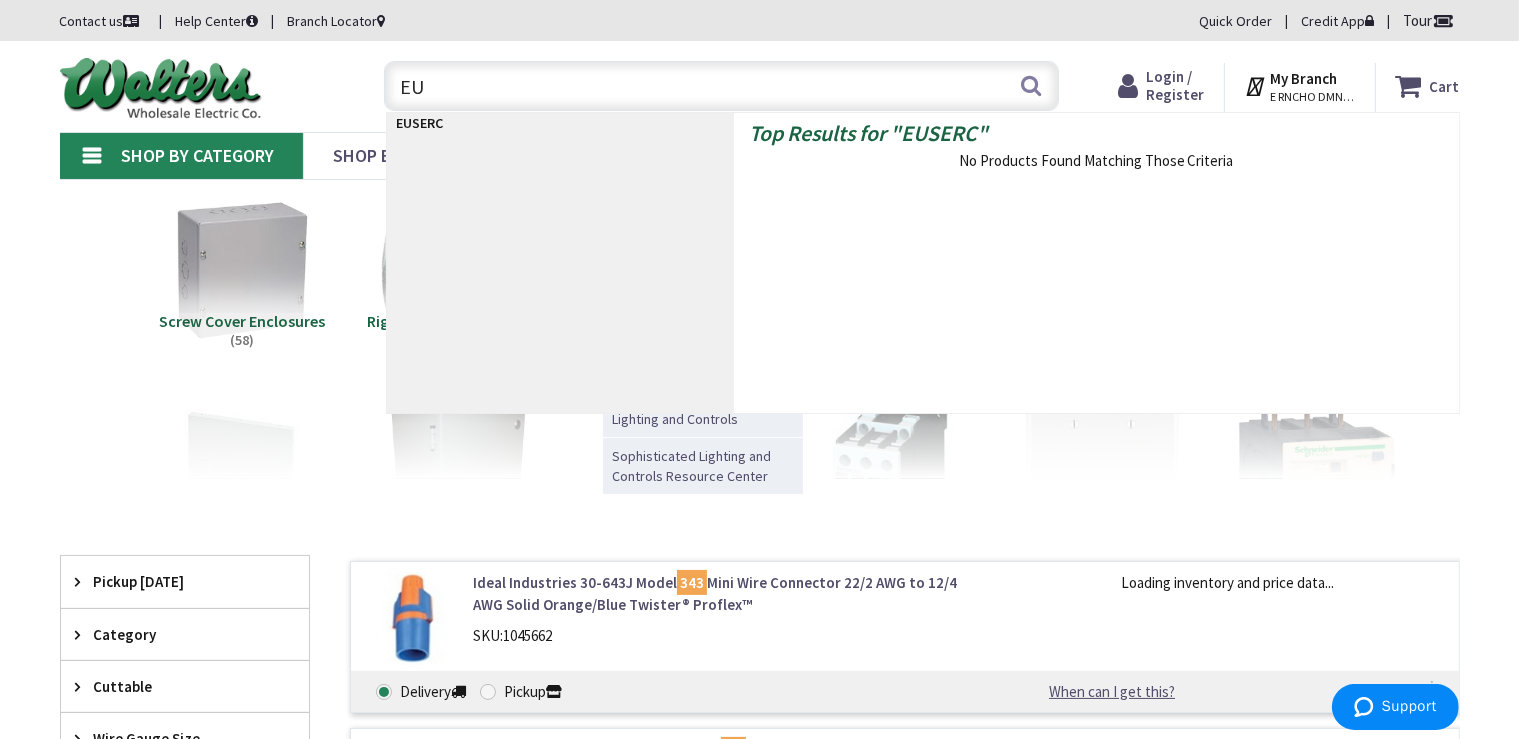 type on "E" 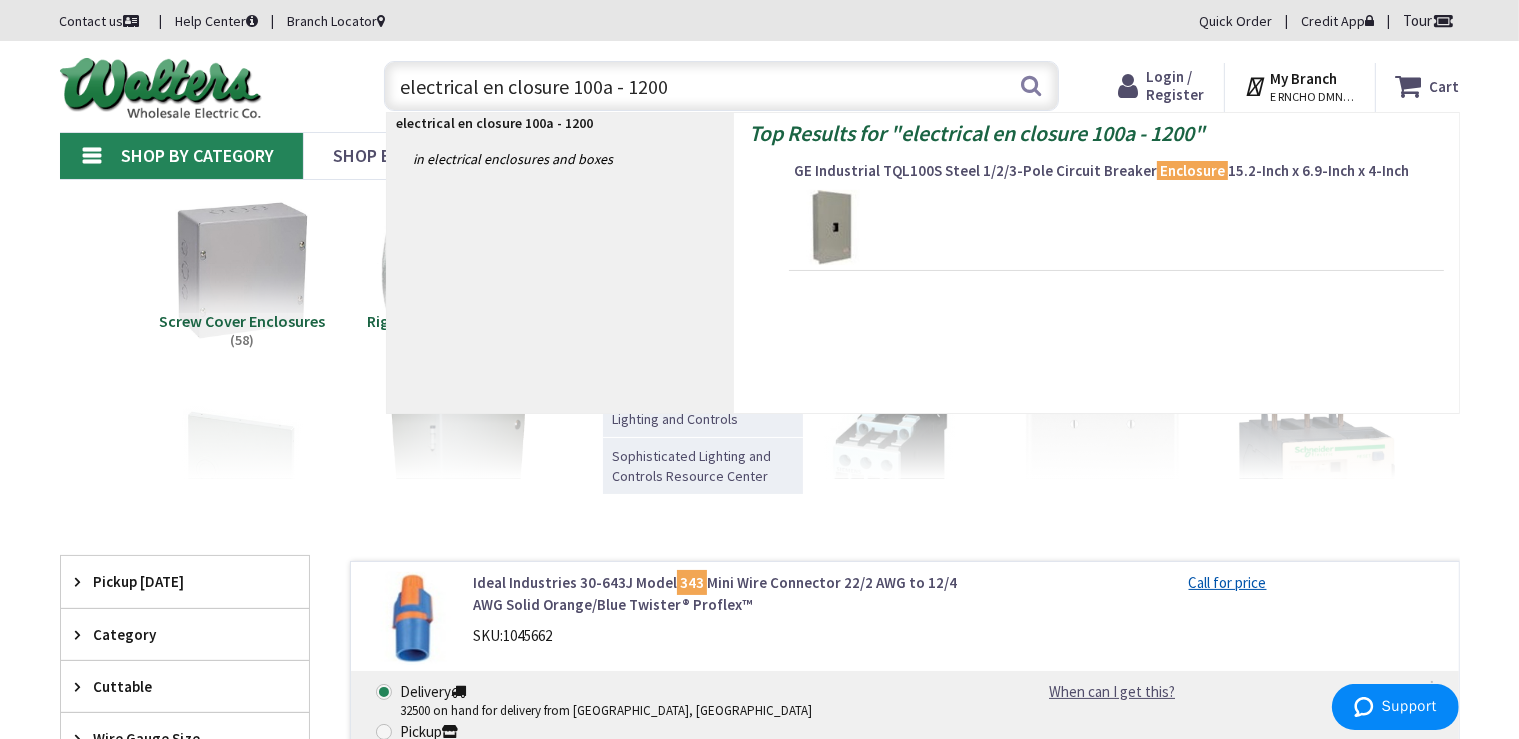 type on "electrical en closure 100a - 1200A" 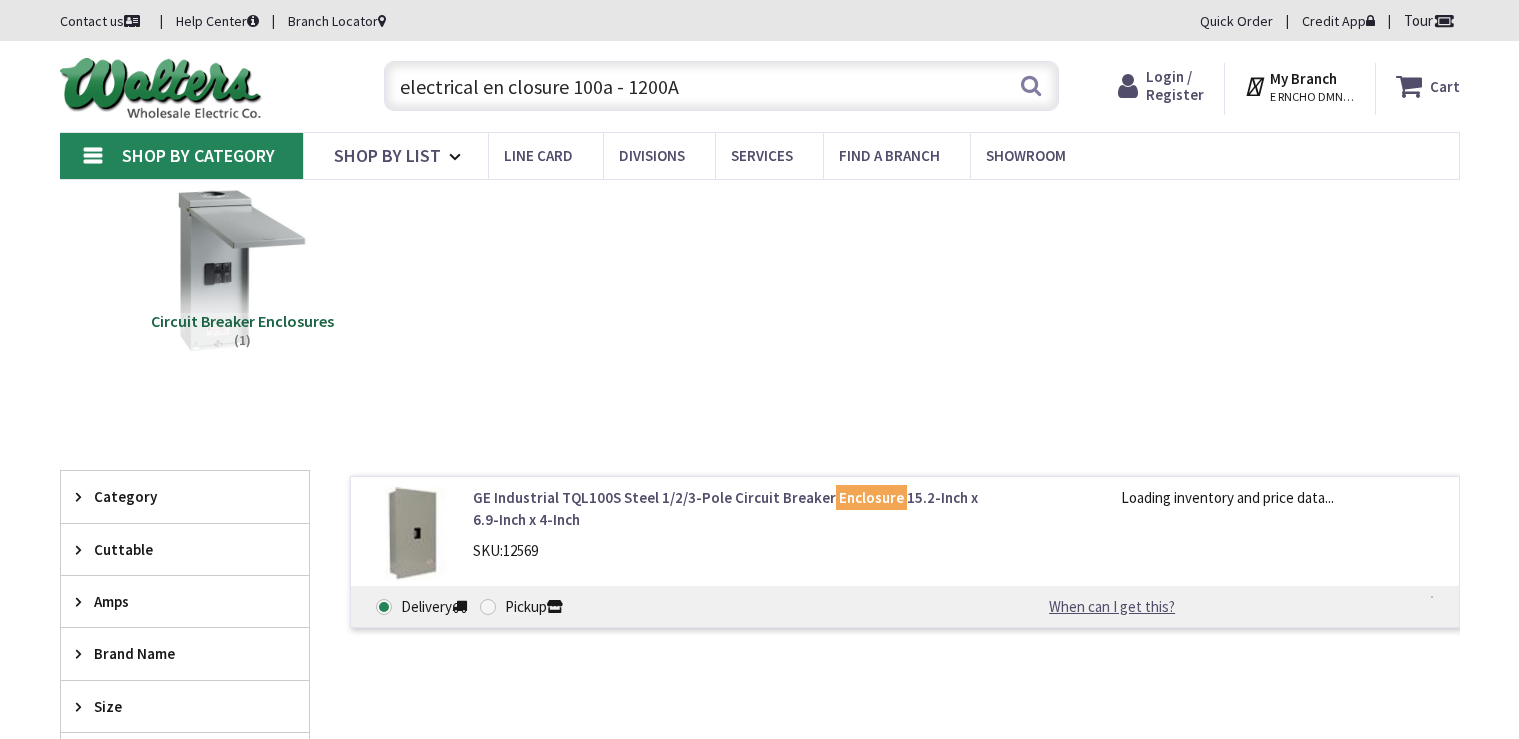 scroll, scrollTop: 0, scrollLeft: 0, axis: both 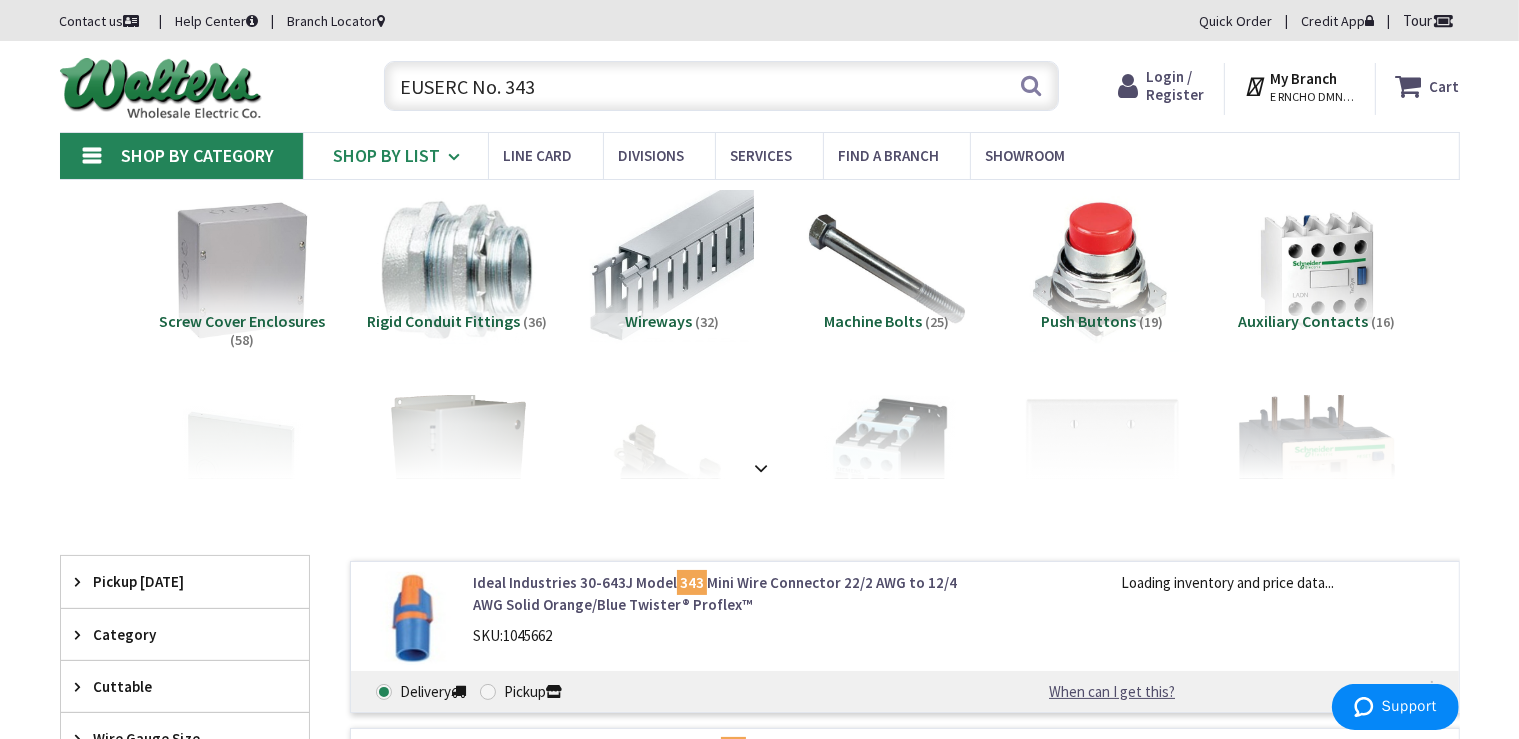 click at bounding box center (458, 157) 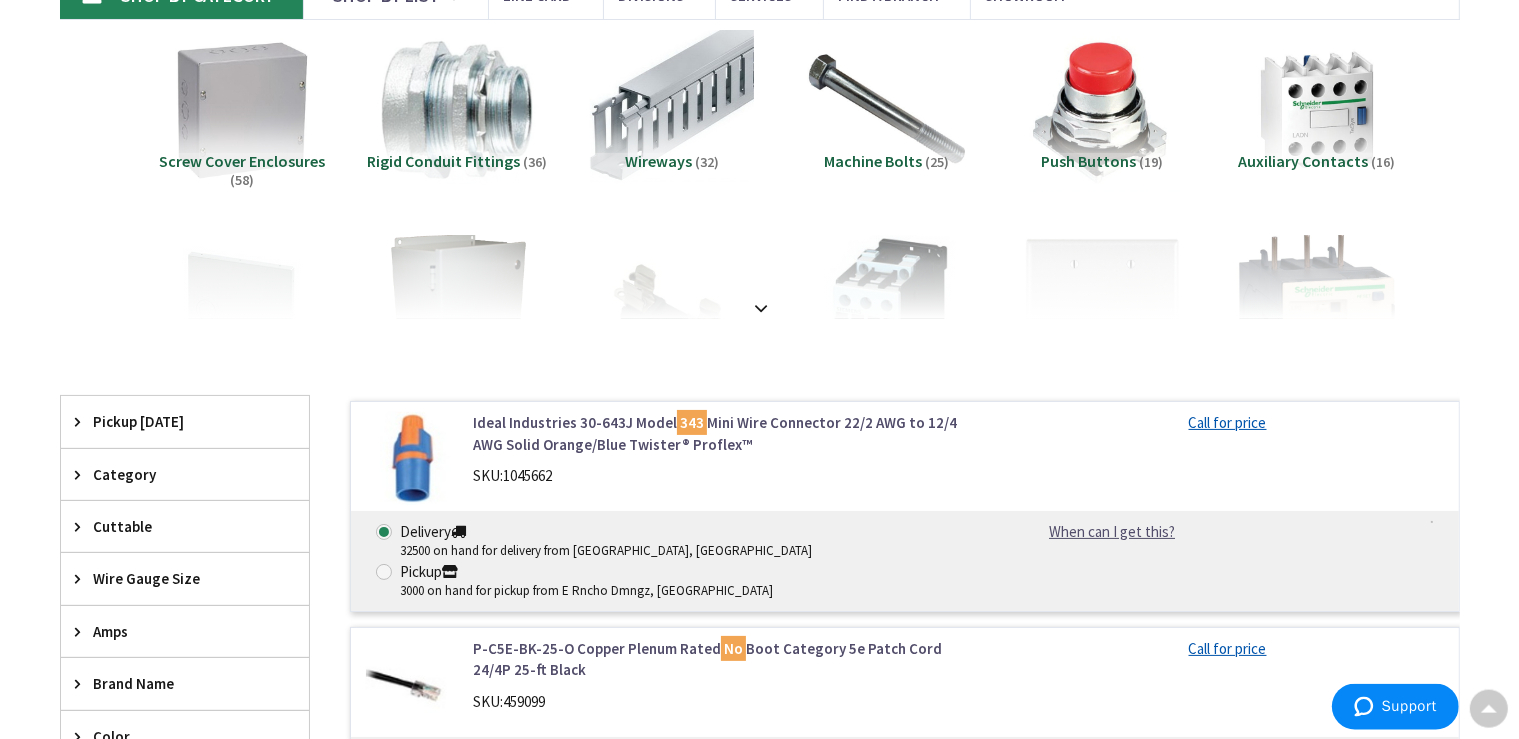 scroll, scrollTop: 0, scrollLeft: 0, axis: both 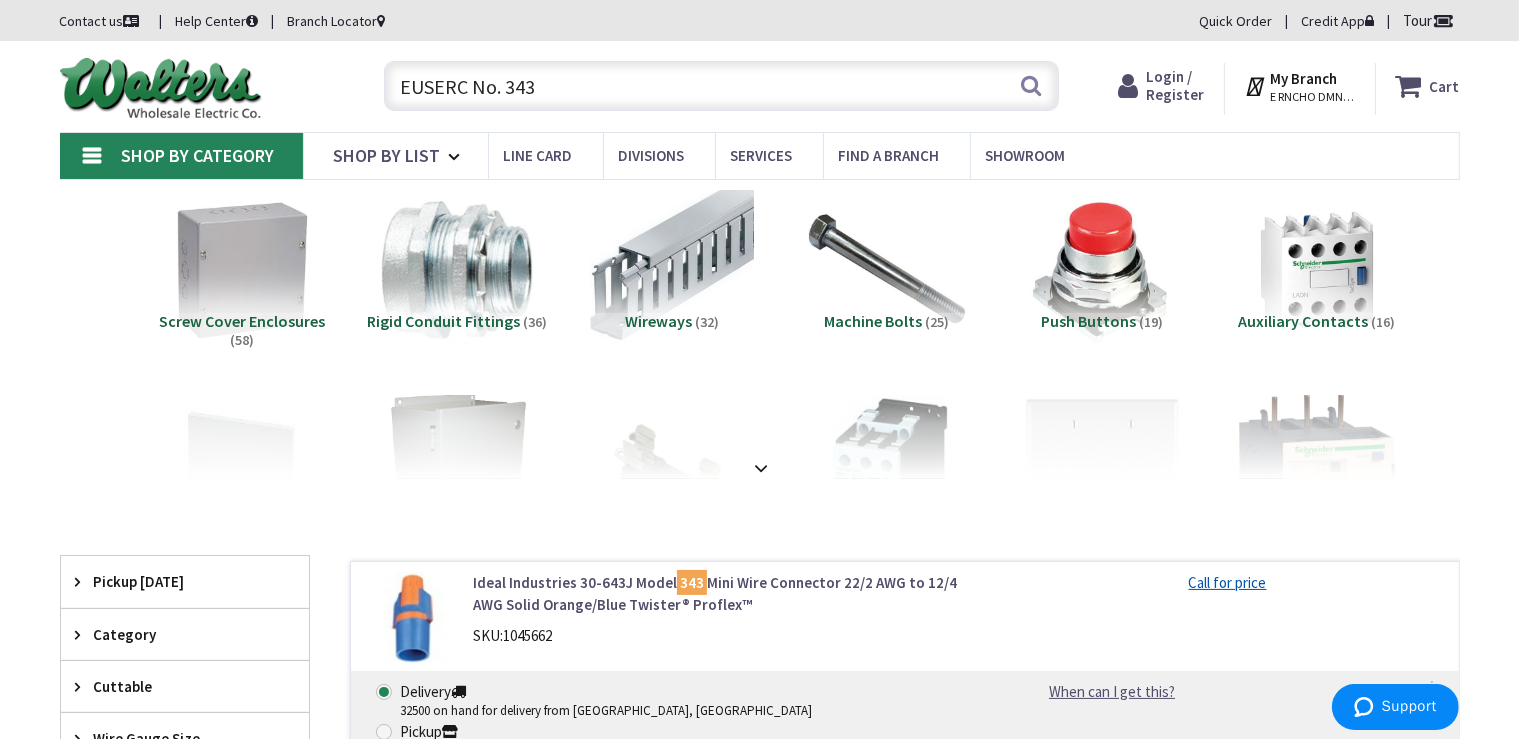 click on "Shop By Category" at bounding box center (181, 156) 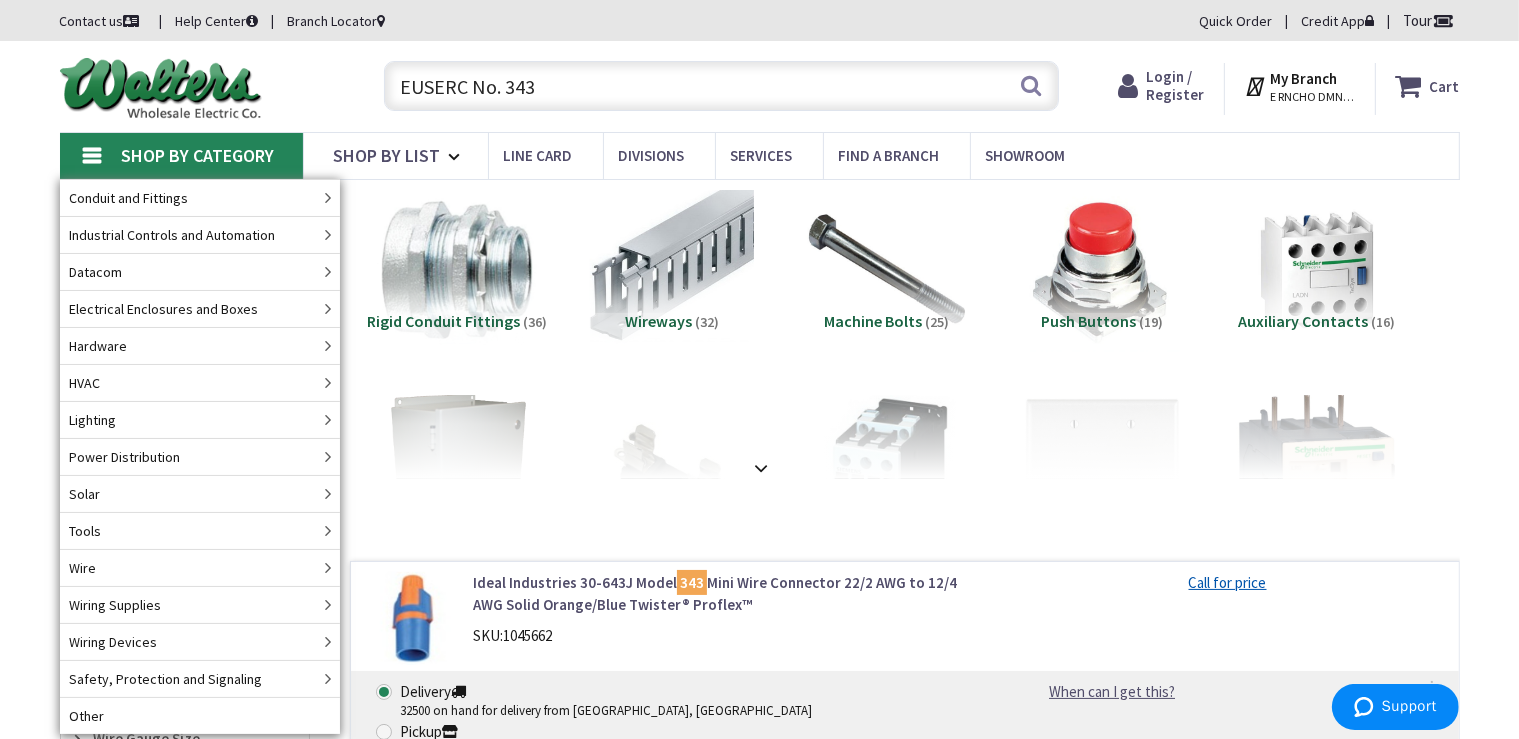 click on "Contact us
Help Center
Branch Locator
Quick Order
Credit App
Tour" at bounding box center [760, 20] 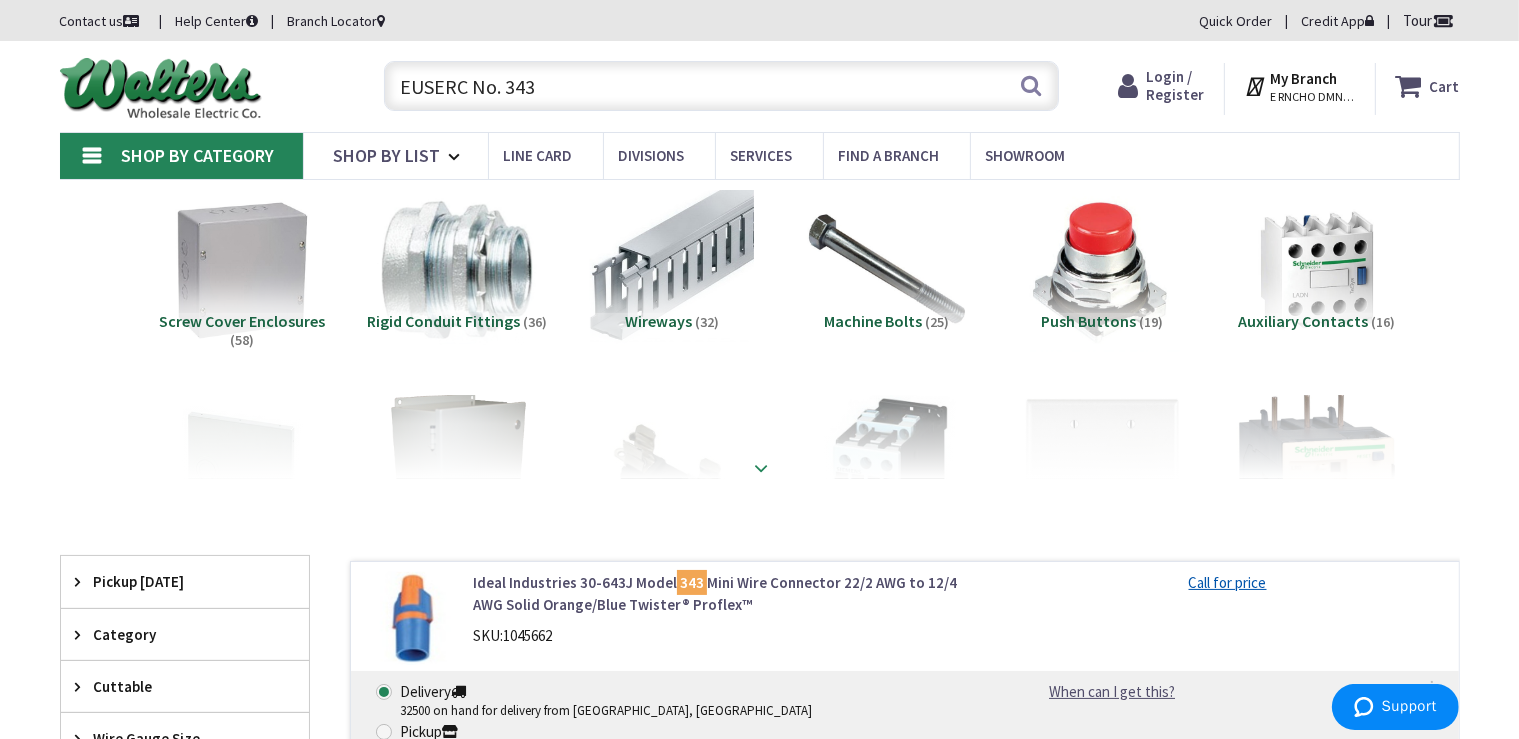 click at bounding box center (762, 468) 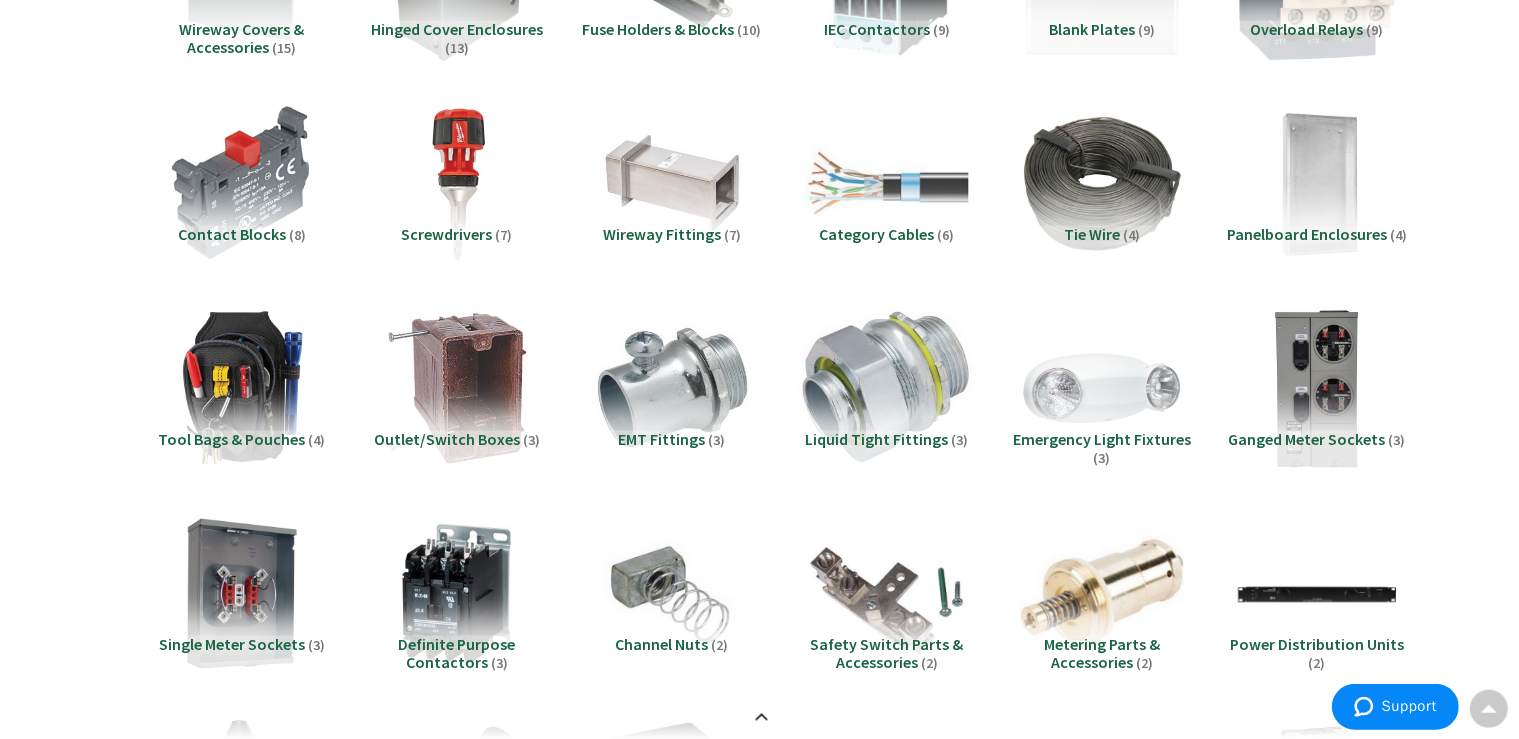 scroll, scrollTop: 528, scrollLeft: 0, axis: vertical 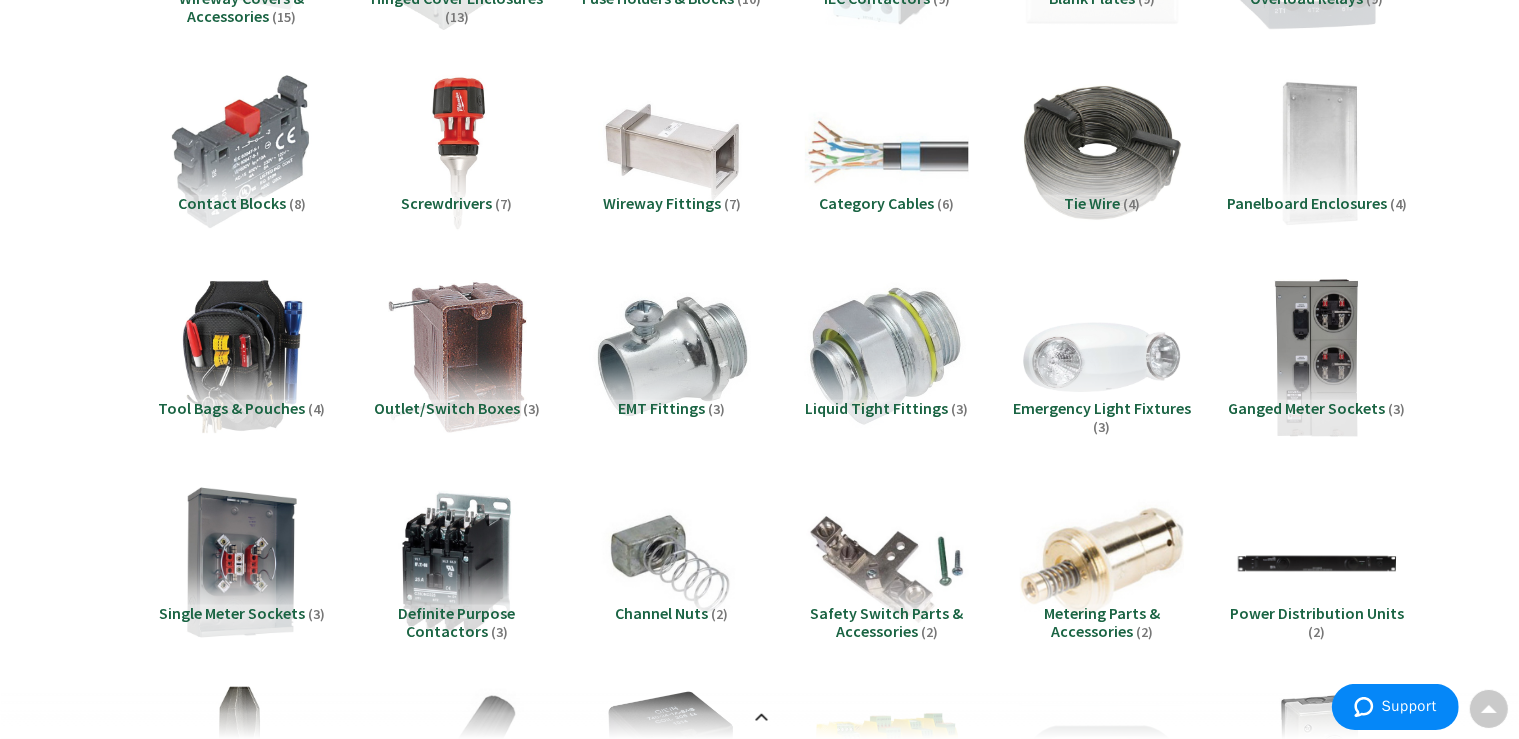drag, startPoint x: 7, startPoint y: 550, endPoint x: 189, endPoint y: 688, distance: 228.40315 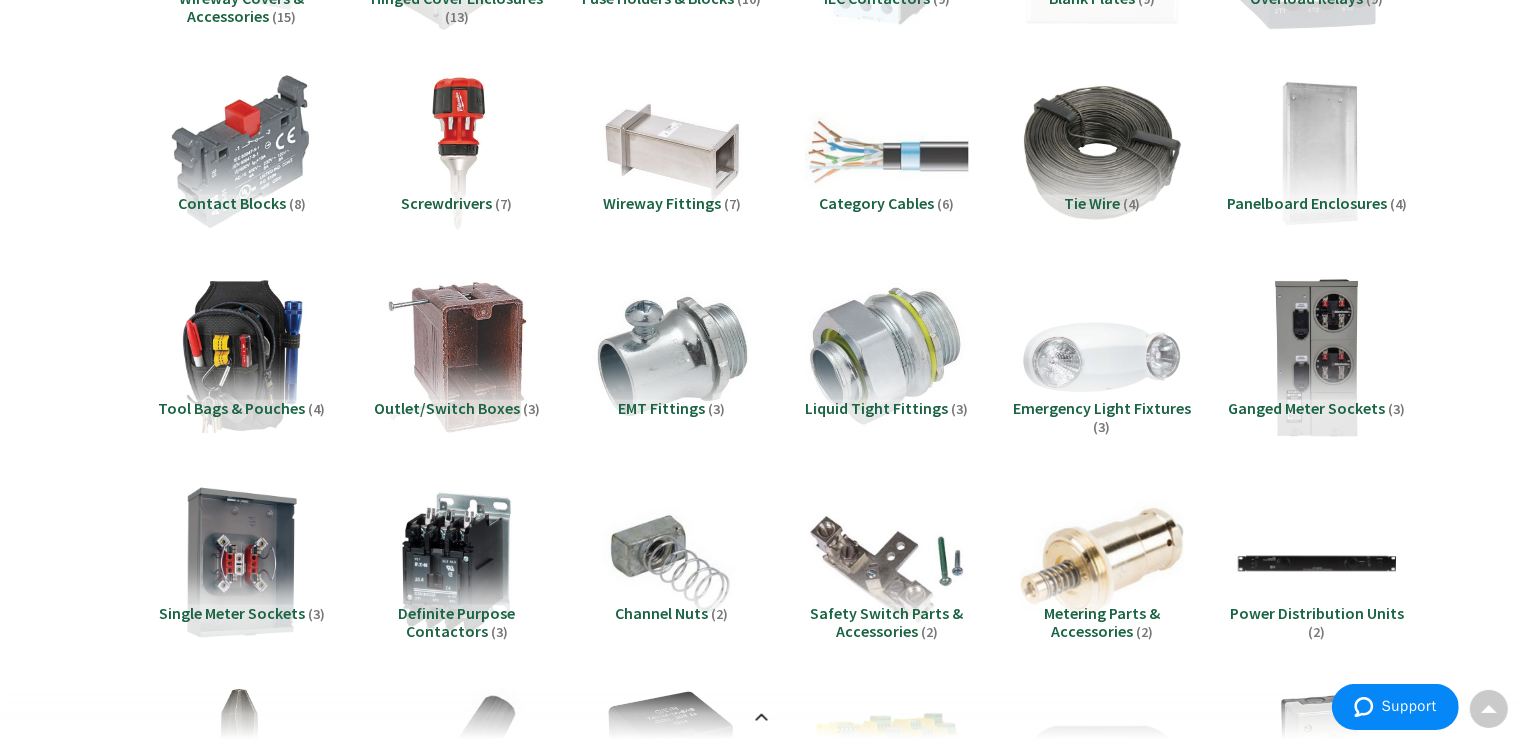 click on "Channel Nuts
(2)" at bounding box center [672, 573] 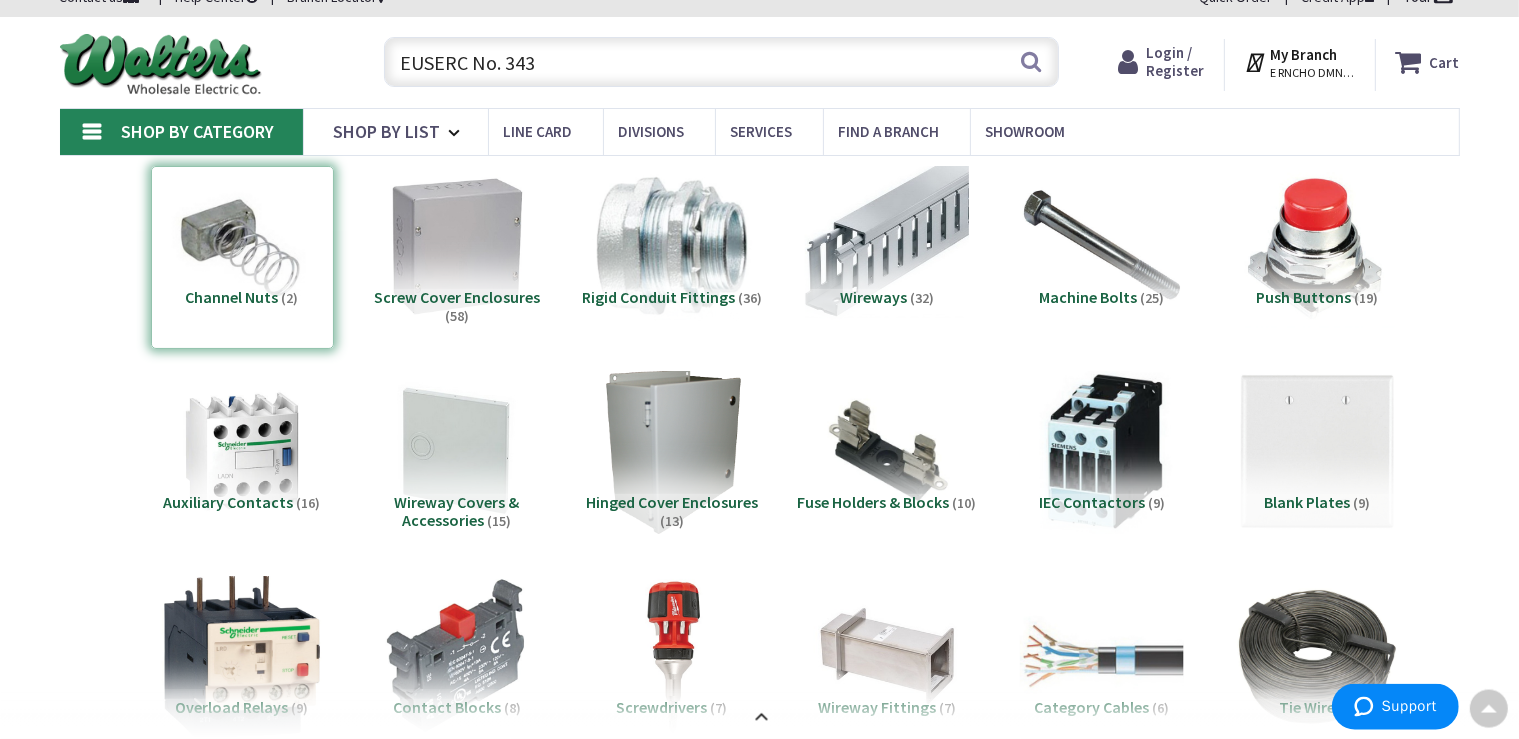 scroll, scrollTop: 0, scrollLeft: 0, axis: both 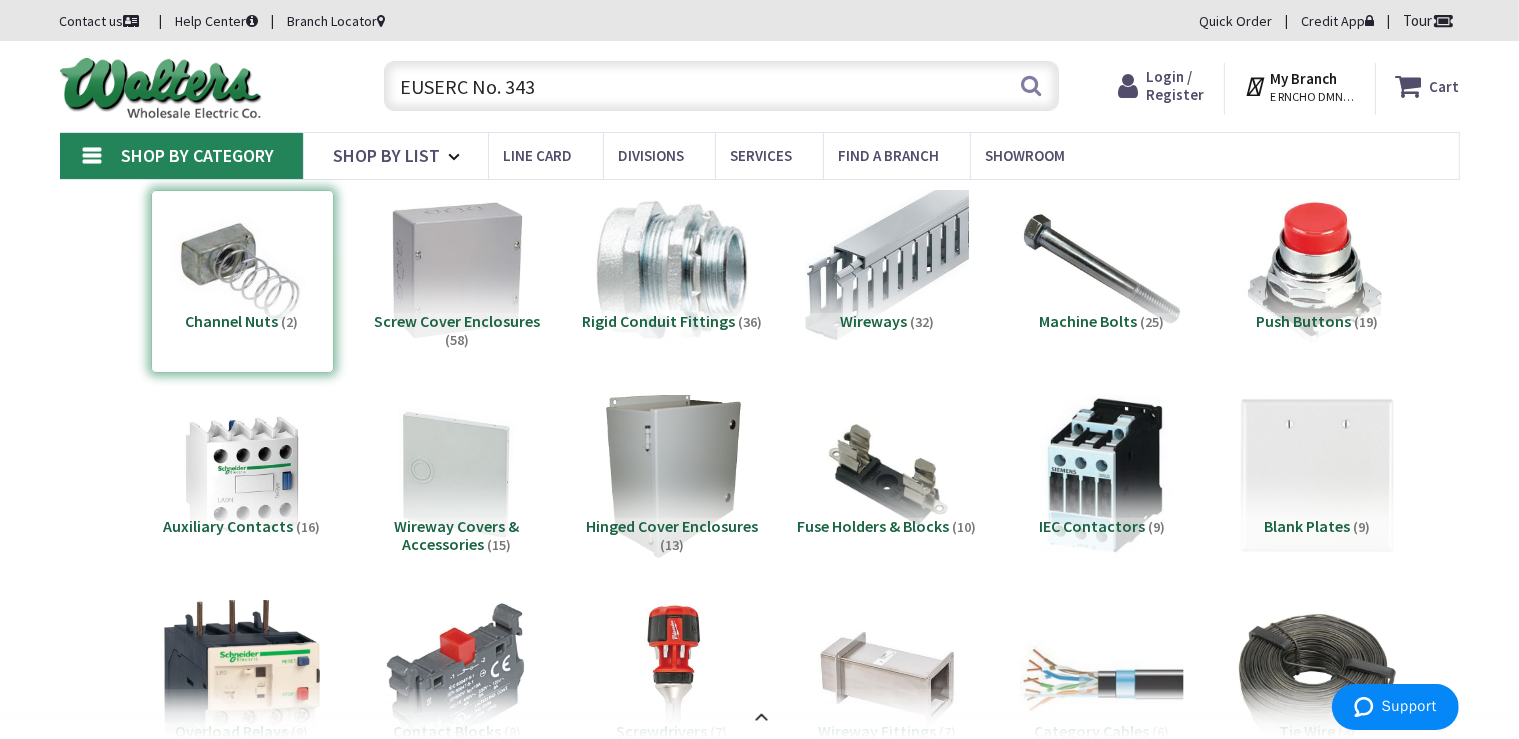 click on "Hinged Cover Enclosures" at bounding box center [672, 526] 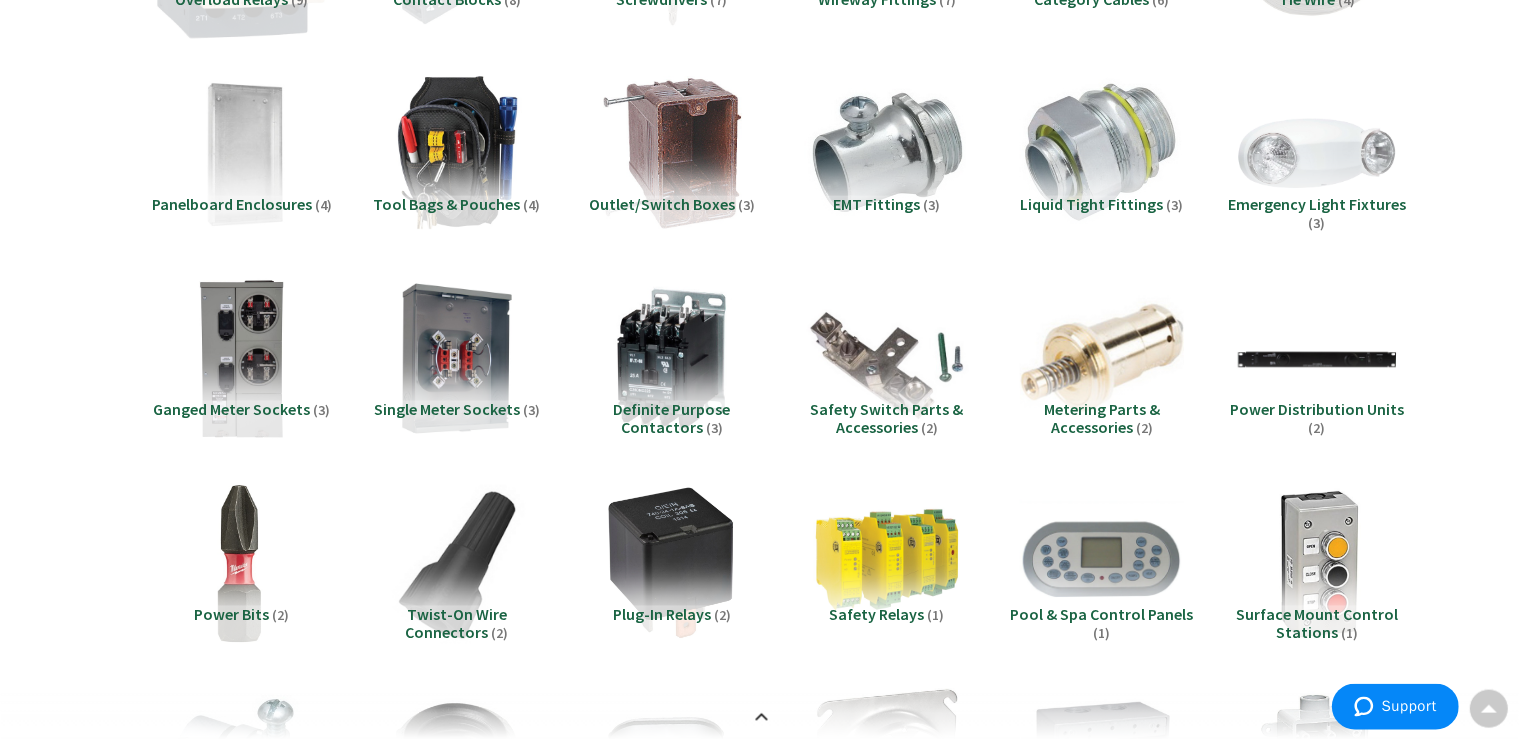 scroll, scrollTop: 739, scrollLeft: 0, axis: vertical 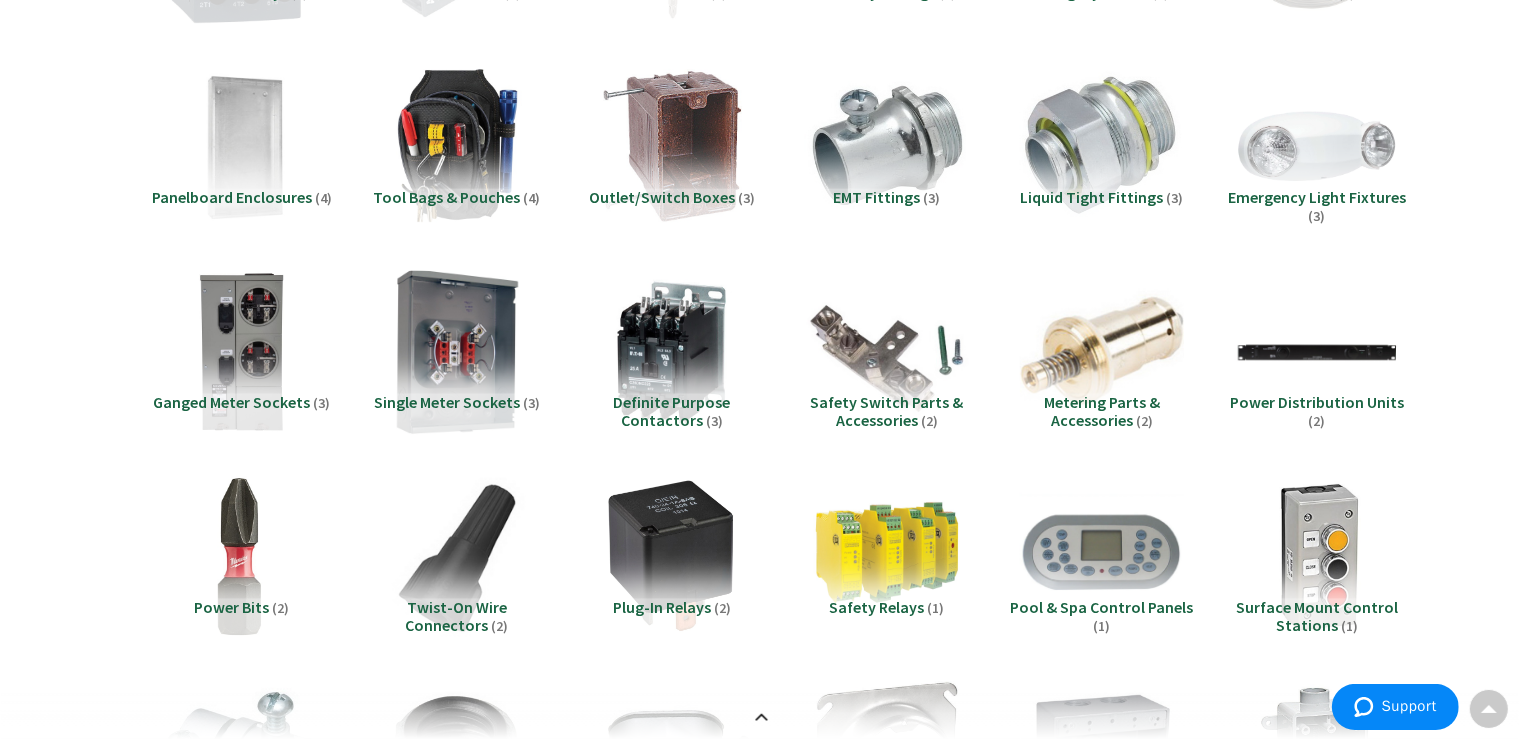 click at bounding box center (456, 351) 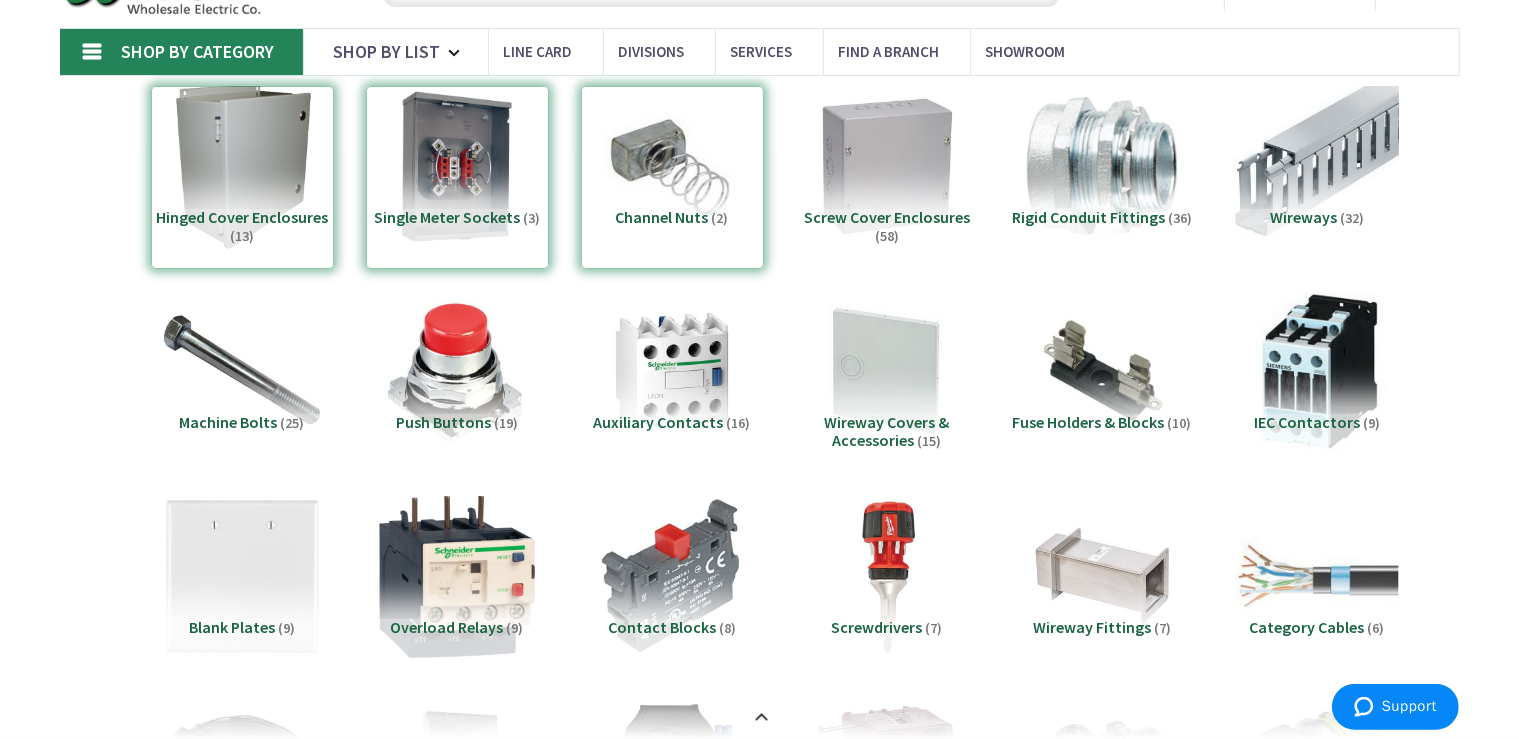 scroll, scrollTop: 105, scrollLeft: 0, axis: vertical 